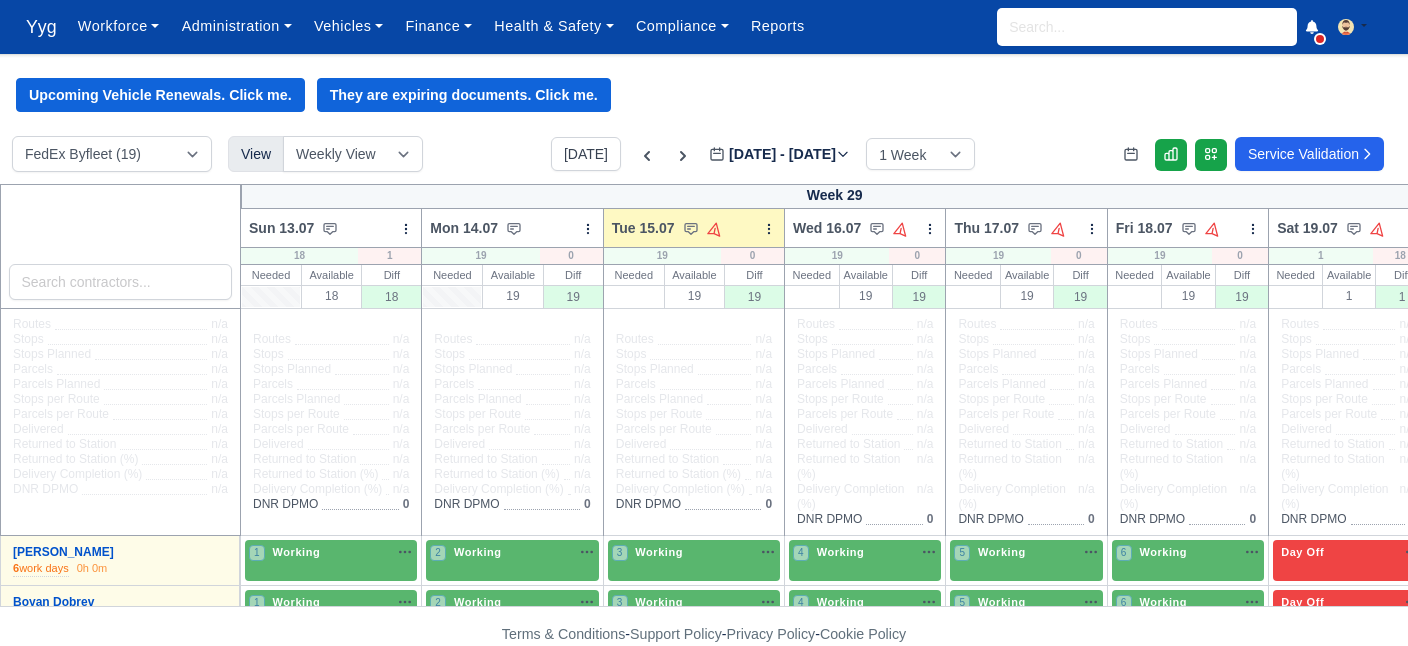 scroll, scrollTop: 0, scrollLeft: 0, axis: both 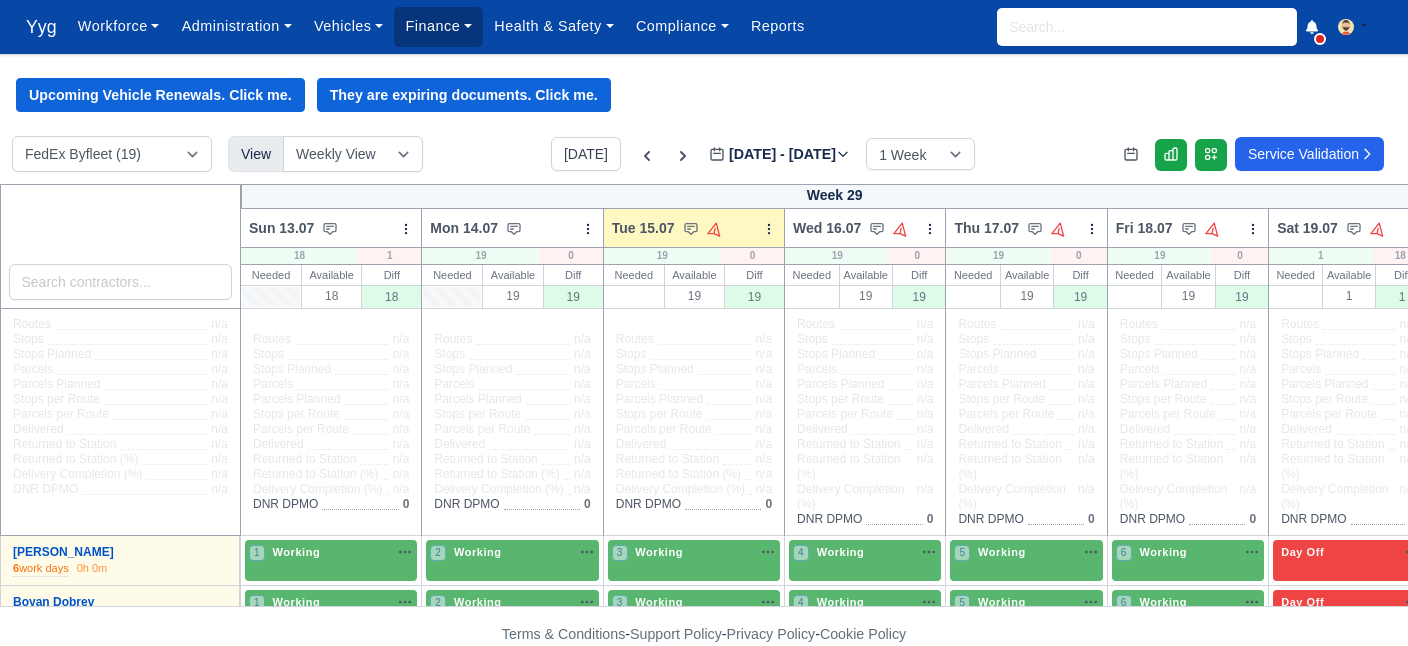 click on "Finance" at bounding box center [438, 26] 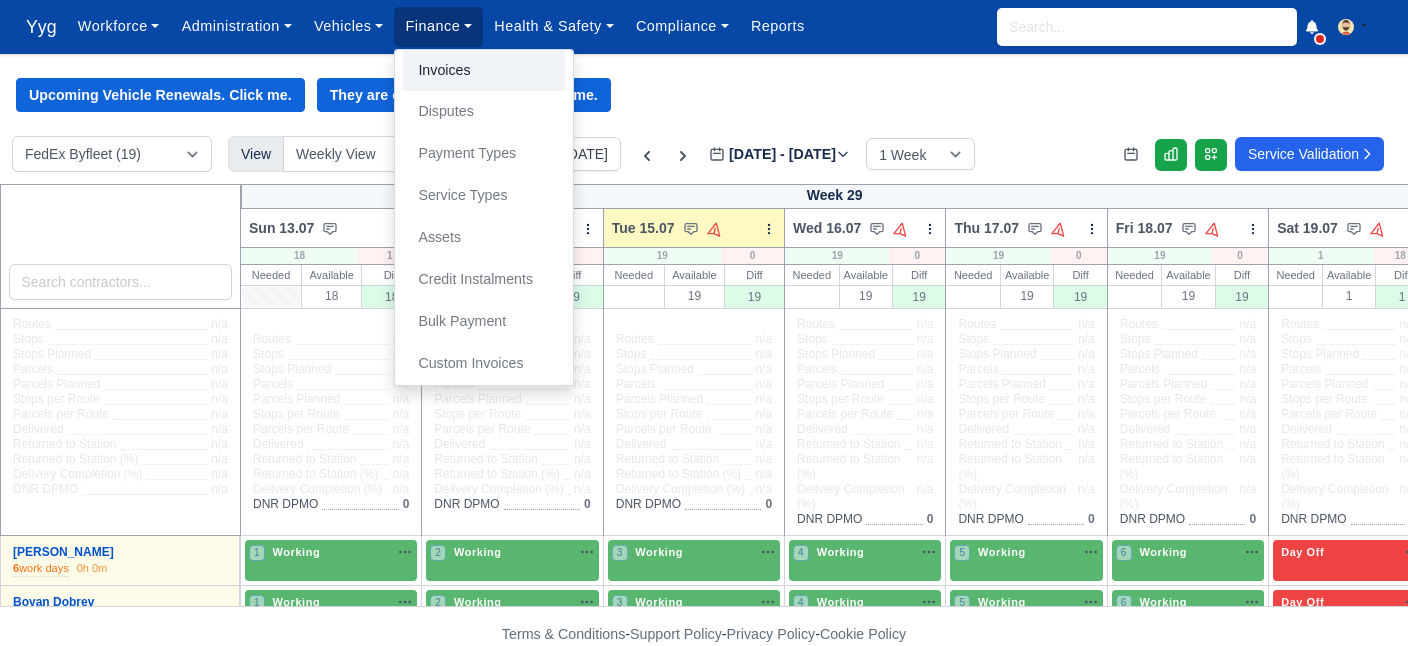 click on "Invoices" at bounding box center (484, 71) 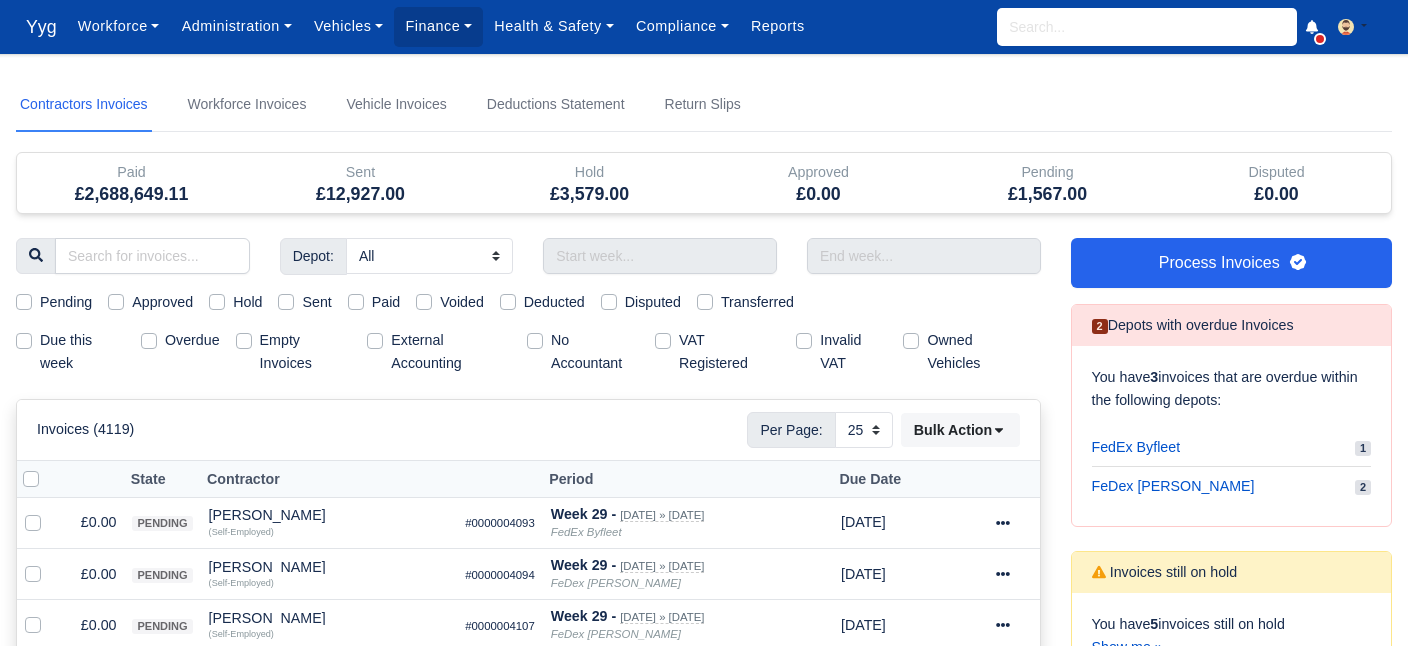 select on "25" 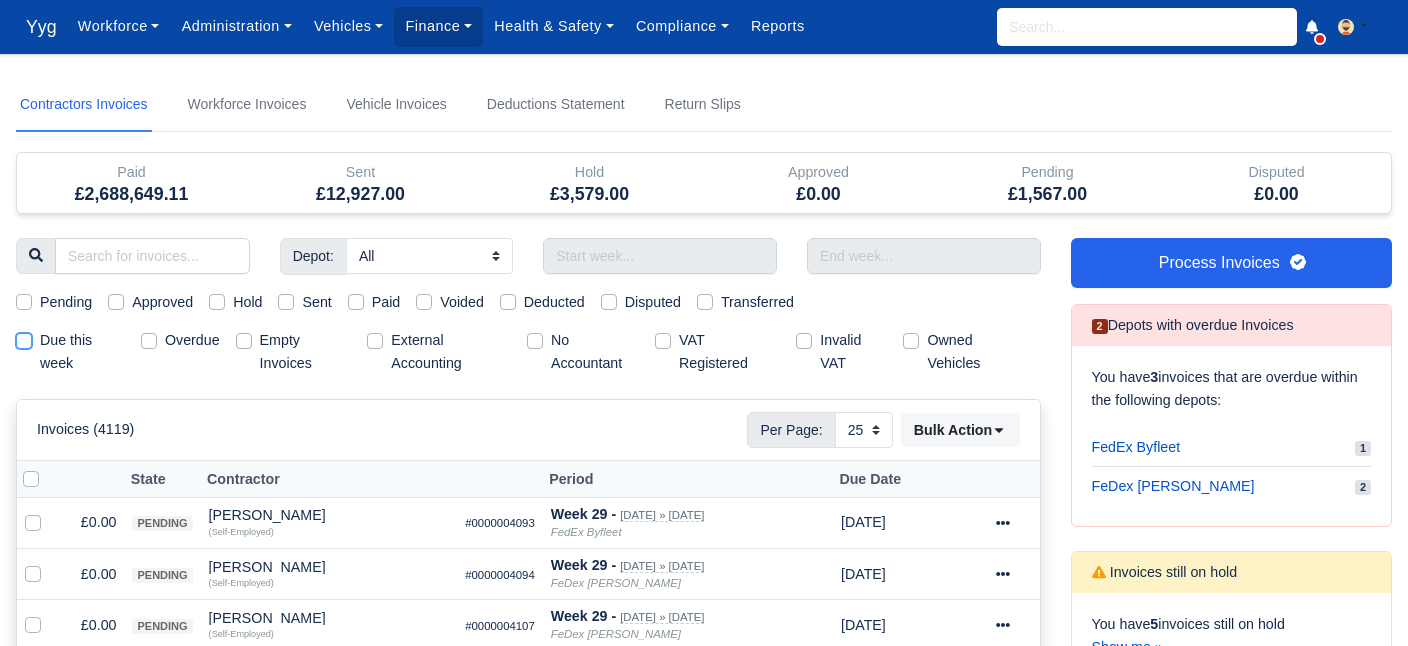 click on "Due this week" at bounding box center (24, 337) 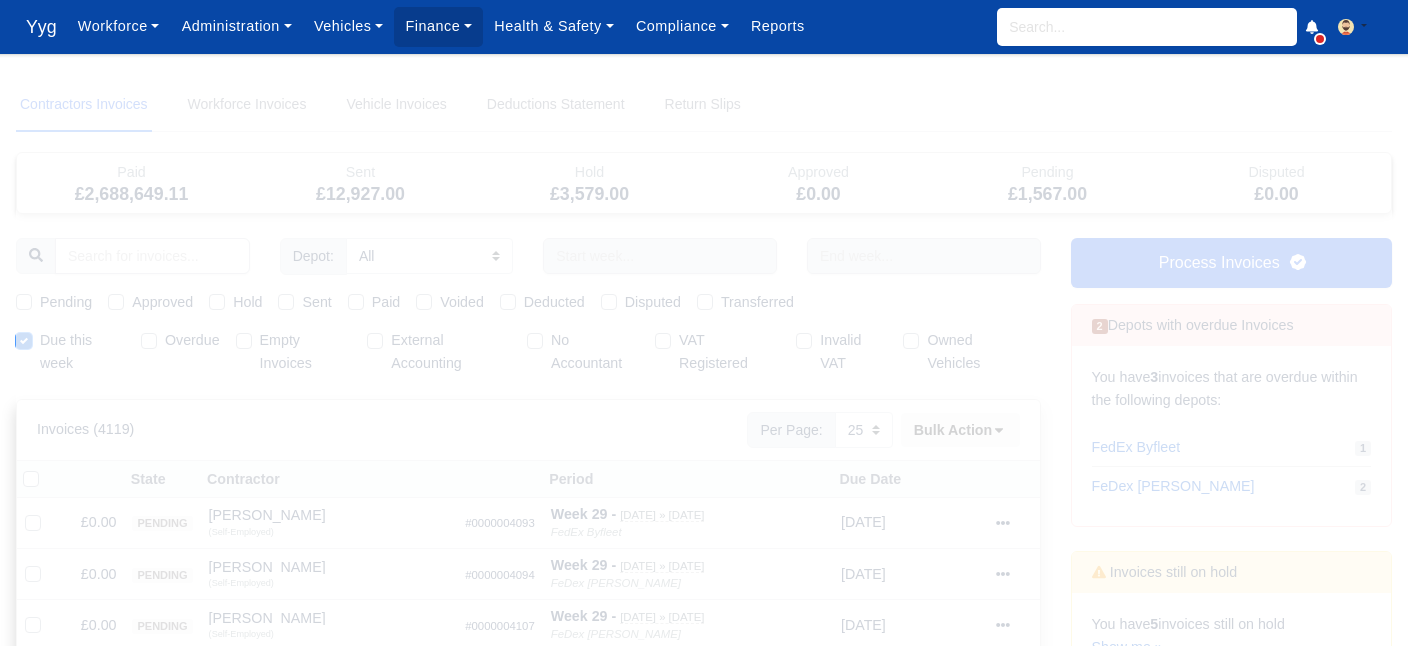 type 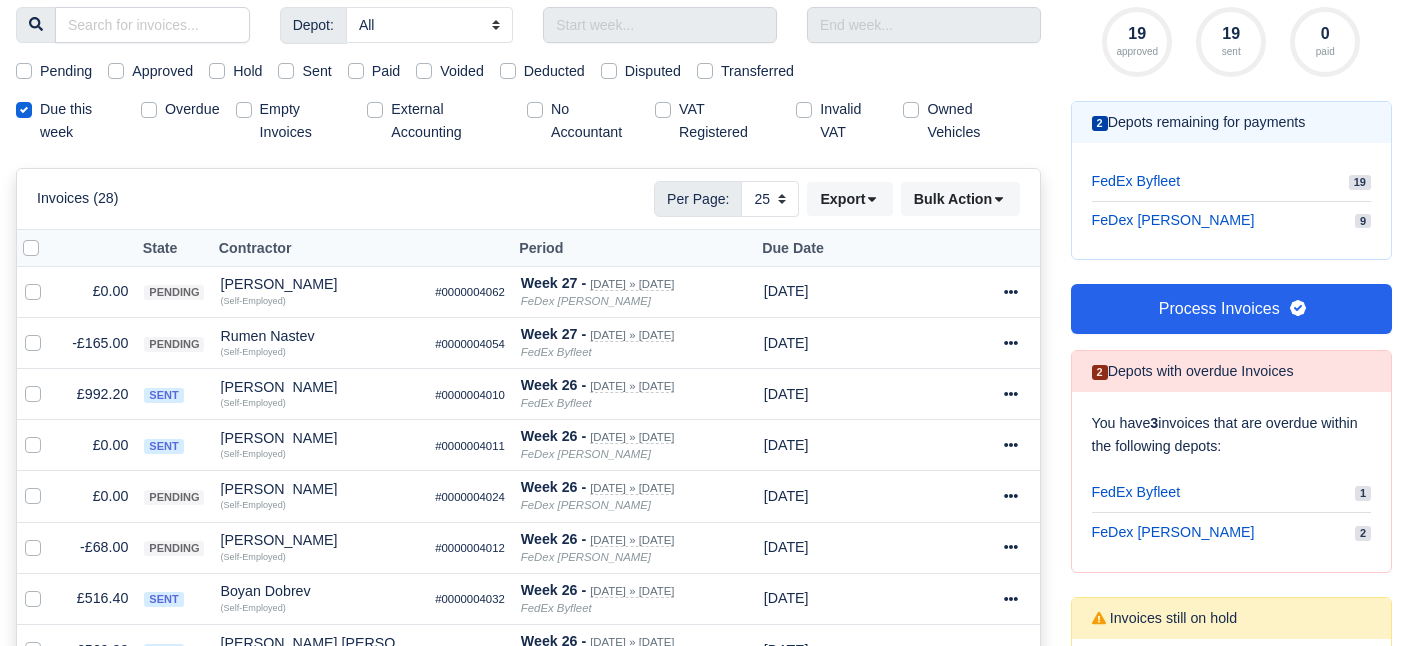 scroll, scrollTop: 233, scrollLeft: 0, axis: vertical 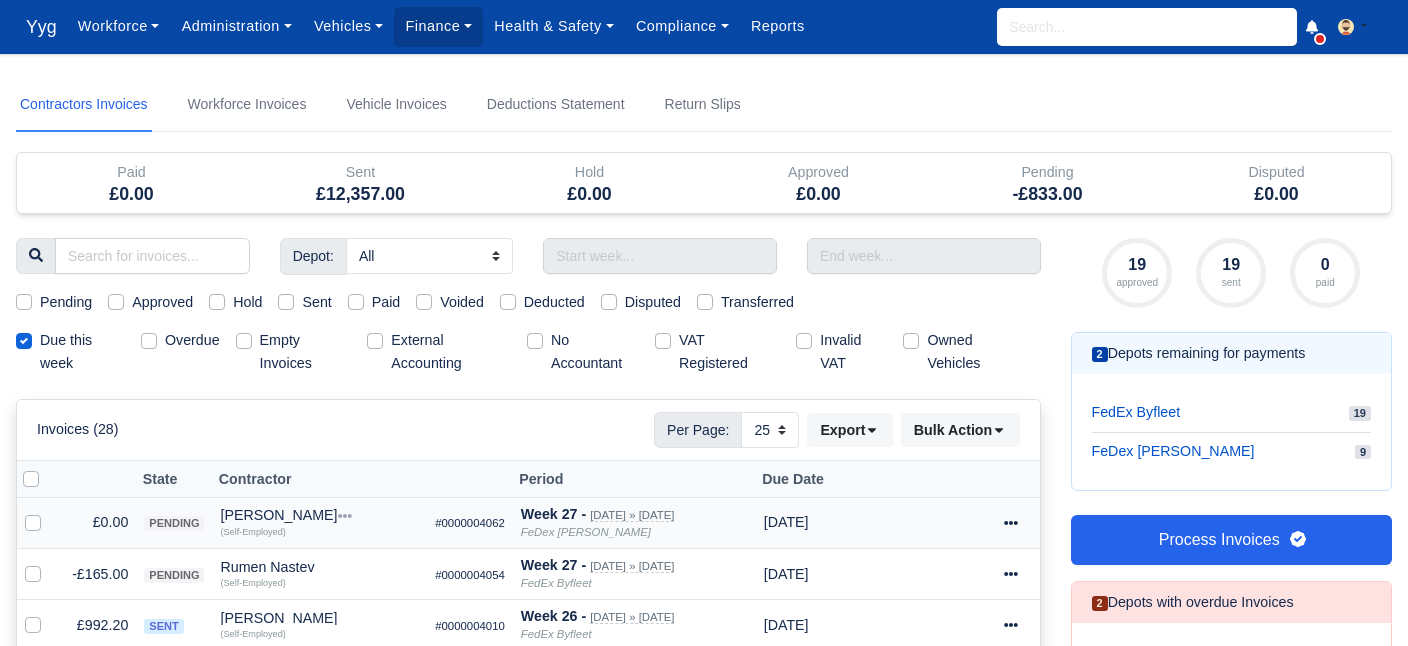 click on "Week 27 -
Jun 29, 2025 » Jul 5, 2025" at bounding box center [634, 514] 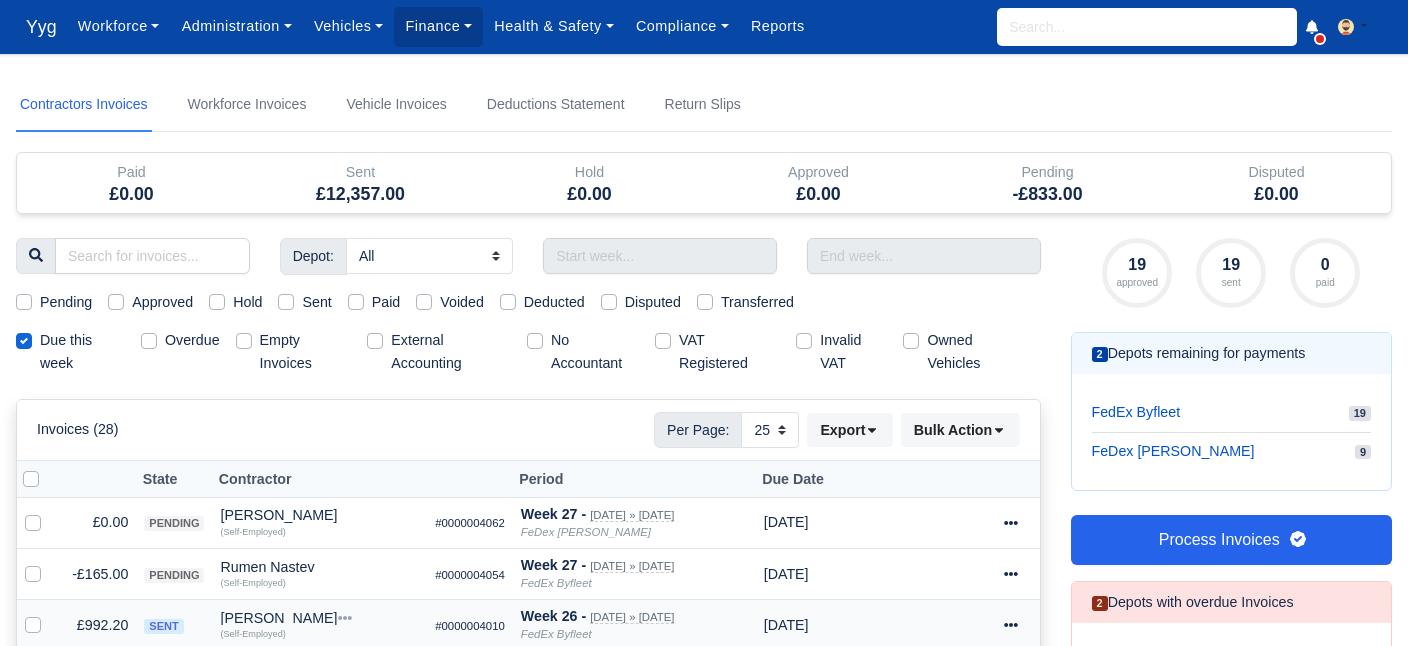 click on "[PERSON_NAME]" at bounding box center [319, 618] 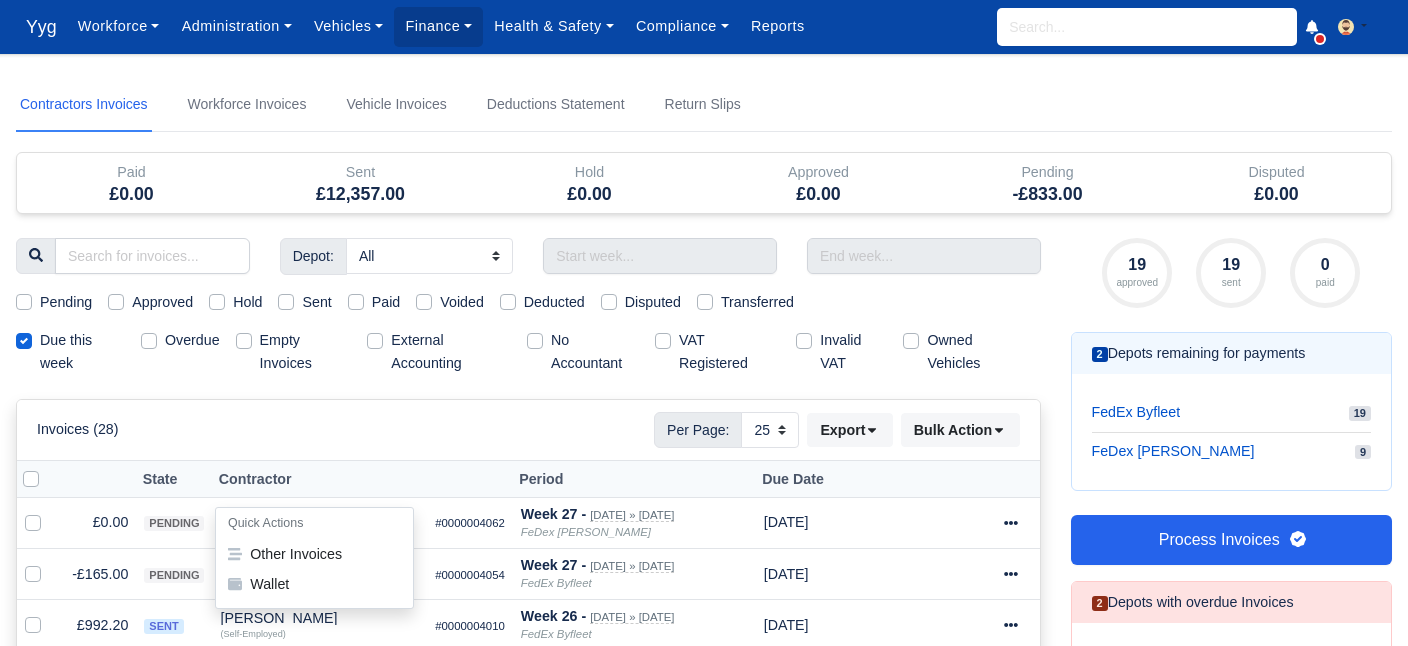 click on "Invoices (28)
Per Page:
10
25
50
Export
Data export:
Export BACS 18
Download Invoices
Download PDF" at bounding box center [528, 430] 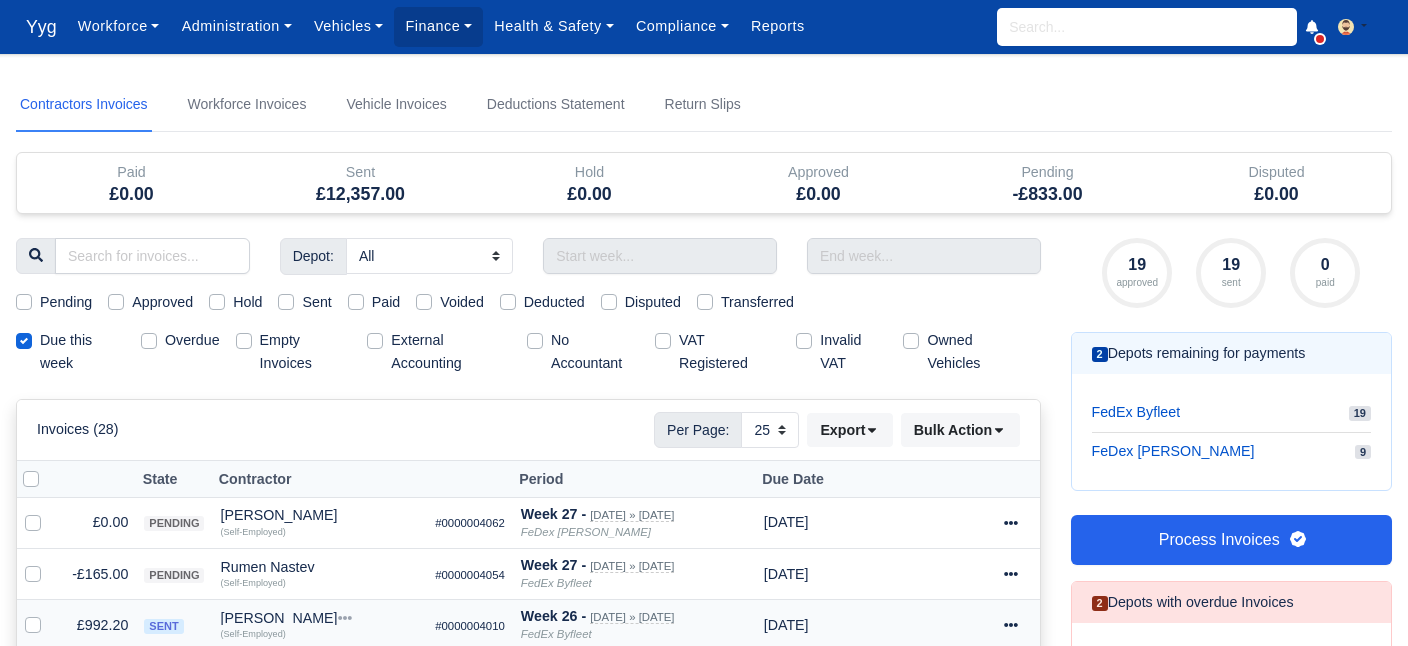 click on "£992.20" at bounding box center [96, 625] 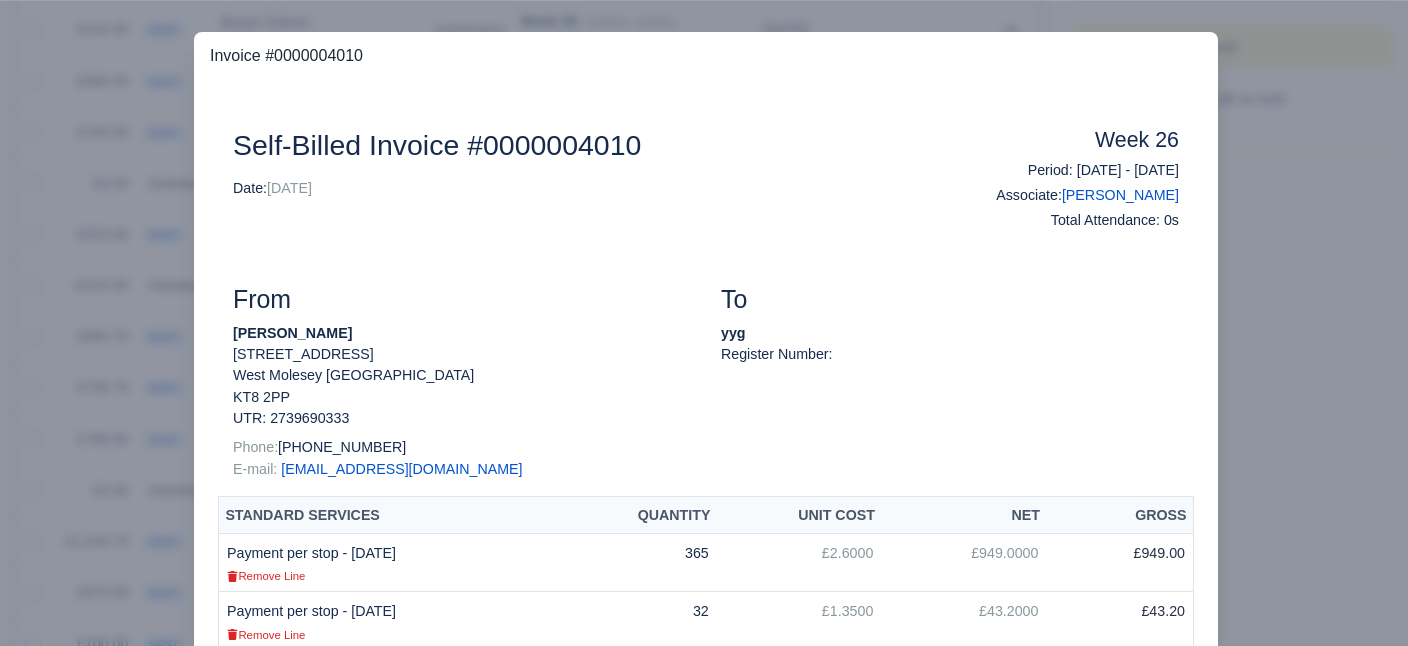 scroll, scrollTop: 799, scrollLeft: 0, axis: vertical 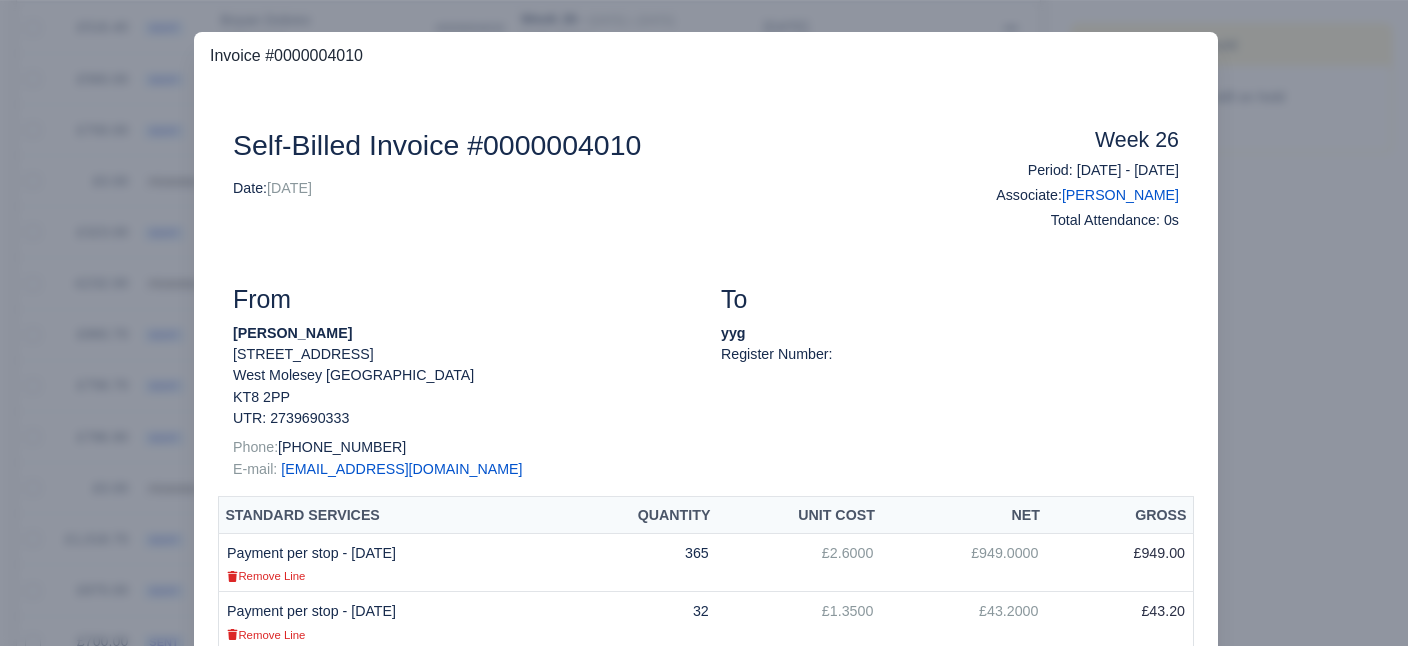 click on "Week 26" at bounding box center (1072, 141) 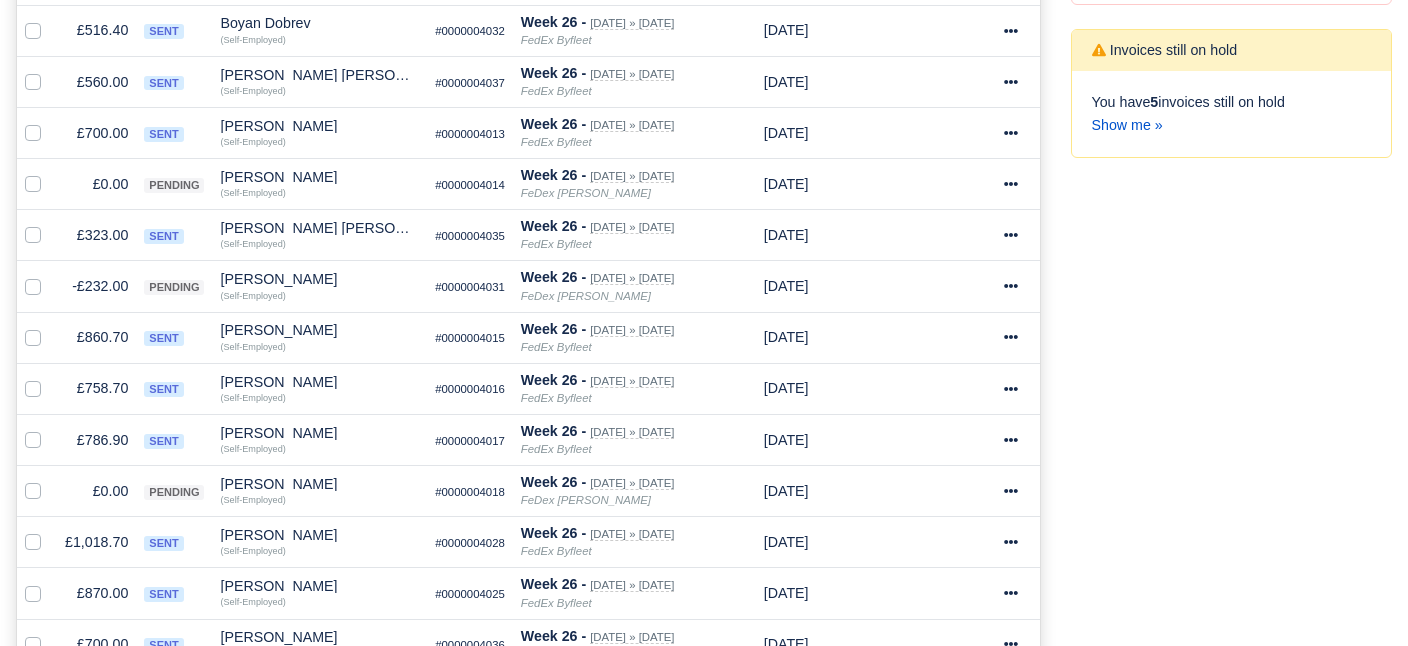 scroll, scrollTop: 801, scrollLeft: 0, axis: vertical 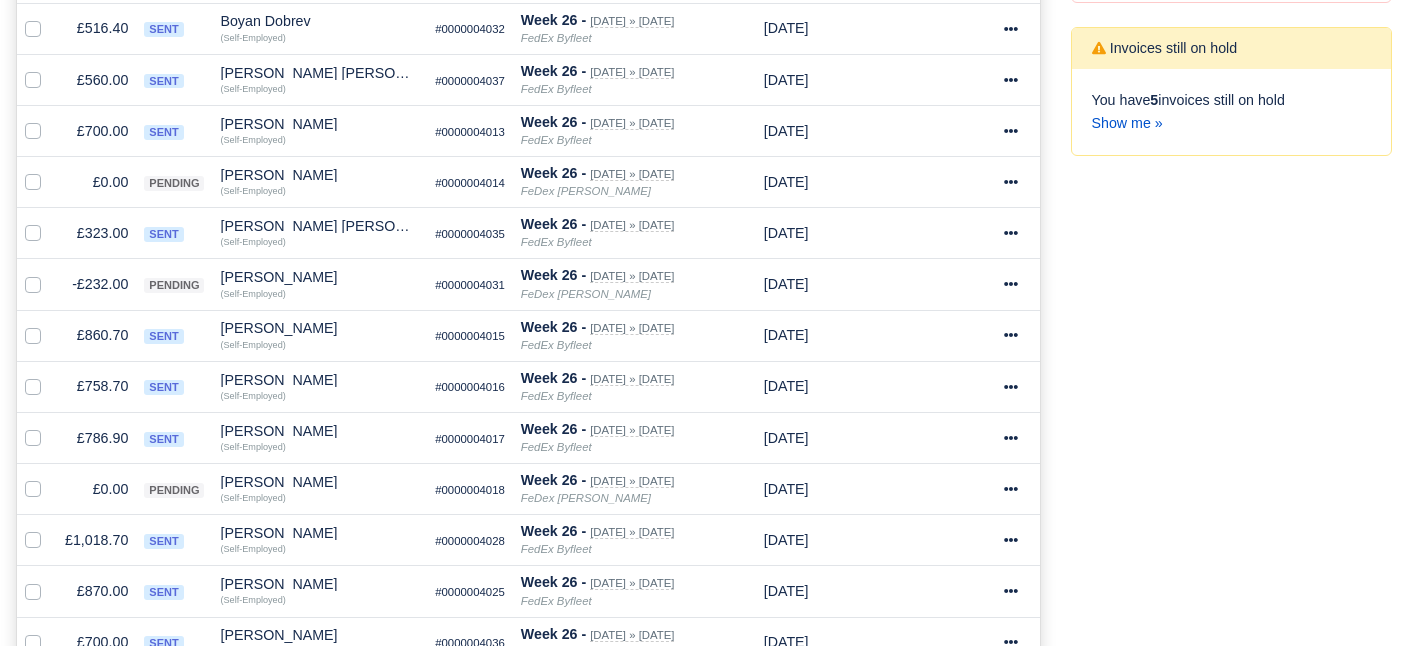 drag, startPoint x: 1391, startPoint y: 337, endPoint x: 1407, endPoint y: 348, distance: 19.416489 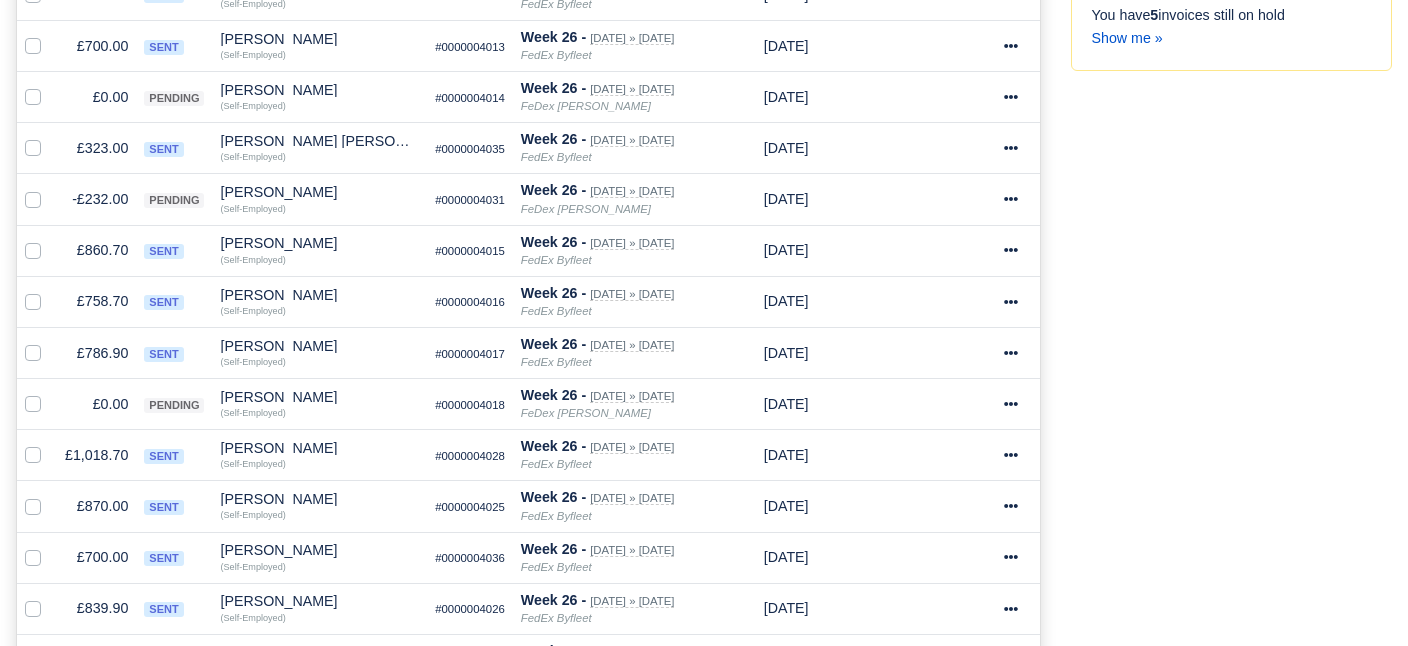 scroll, scrollTop: 870, scrollLeft: 0, axis: vertical 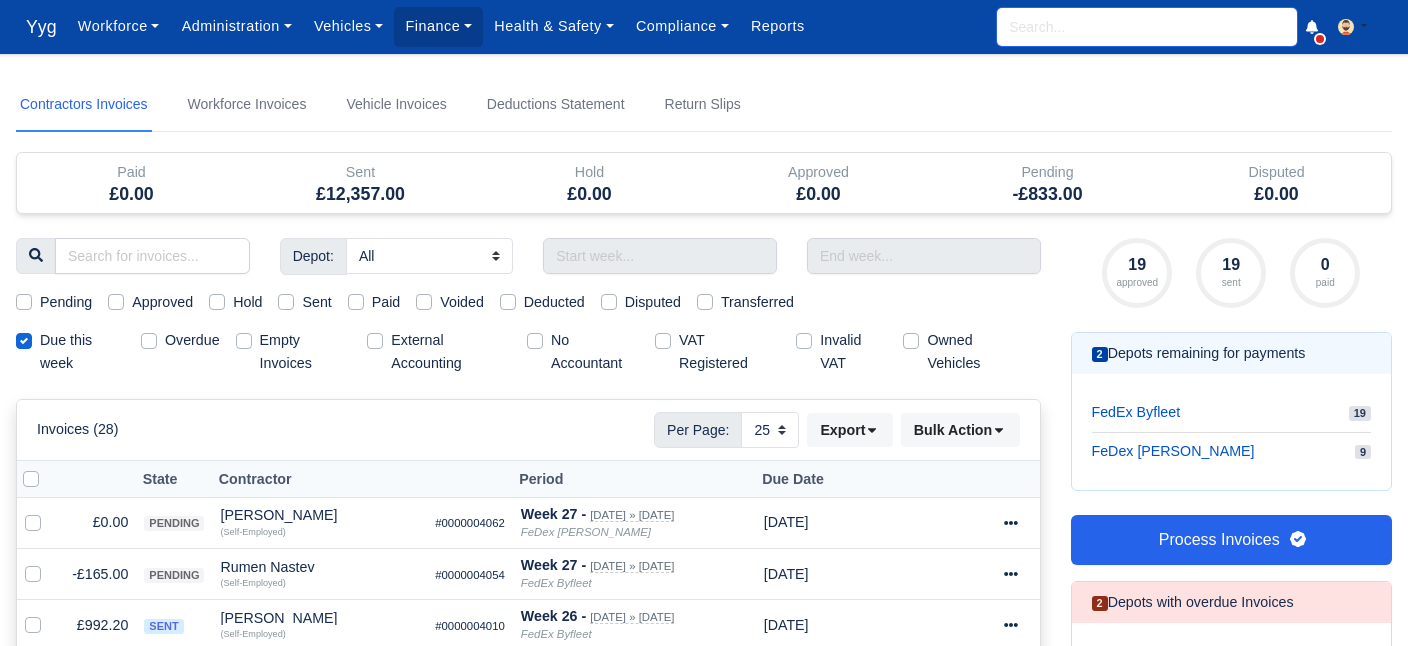 click at bounding box center [1147, 27] 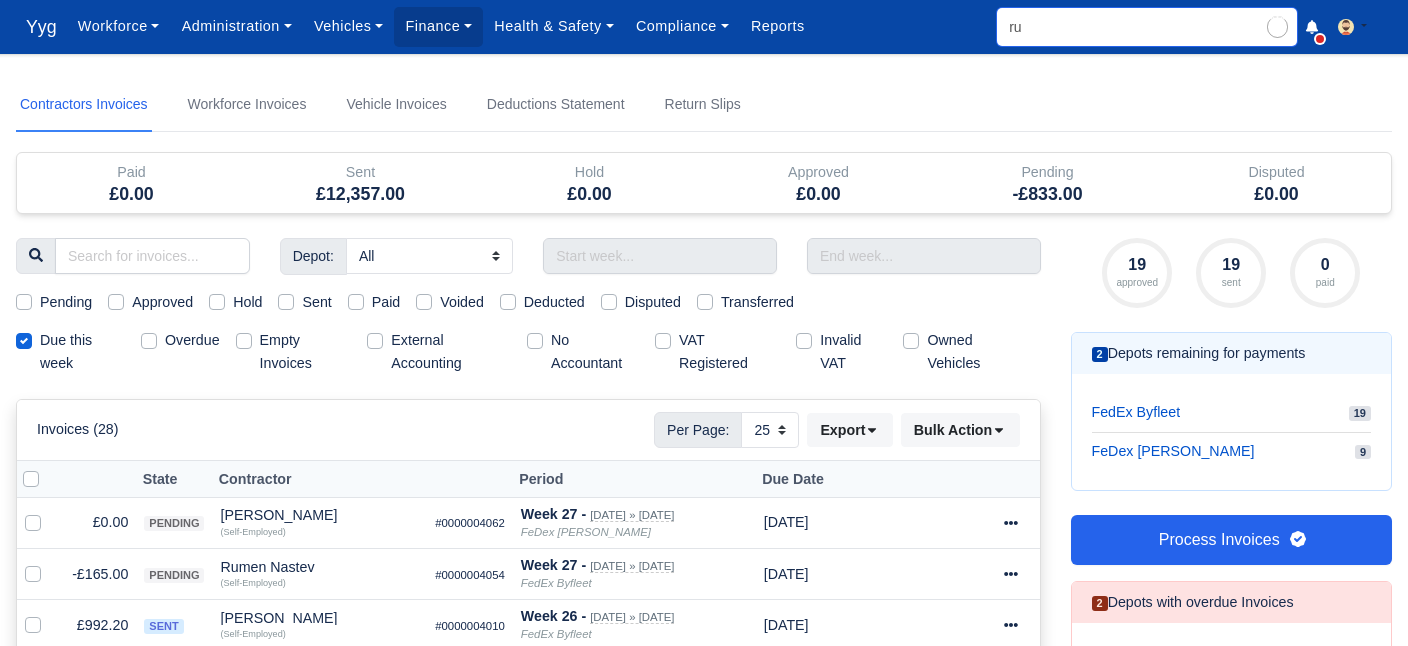 type on "rum" 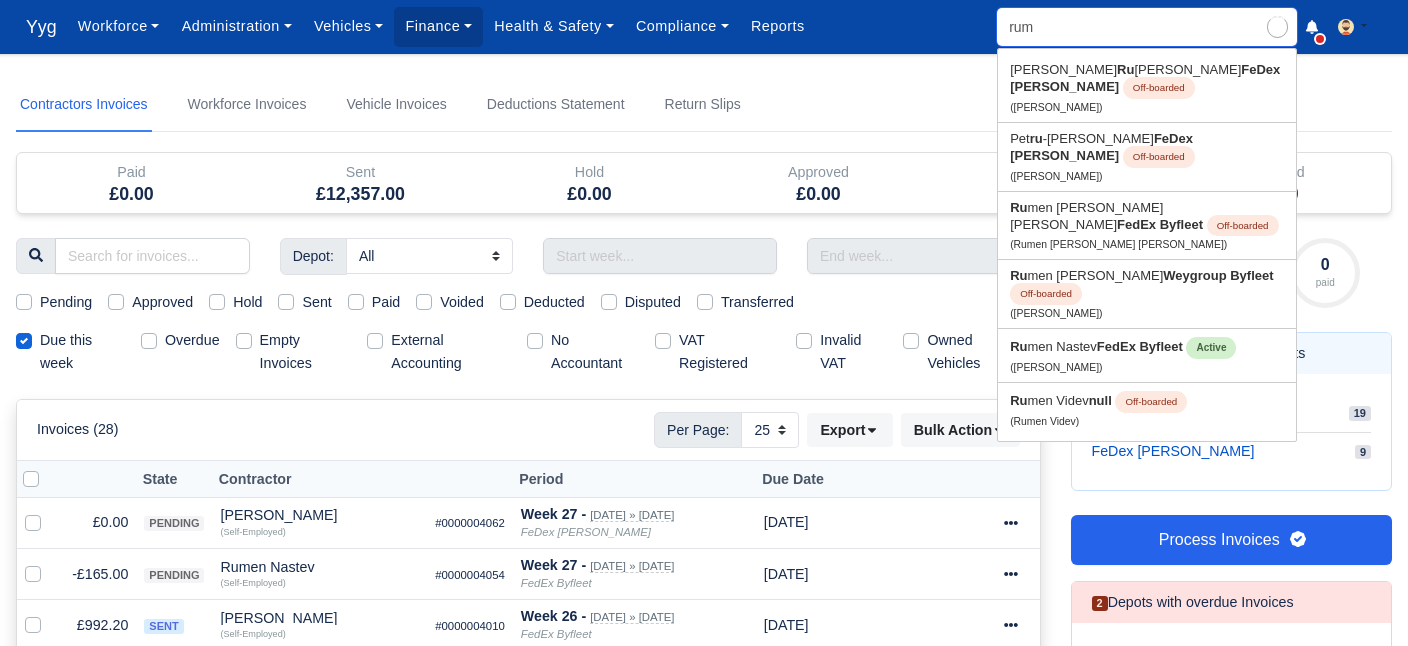 type on "rumen Marinov Atanasov" 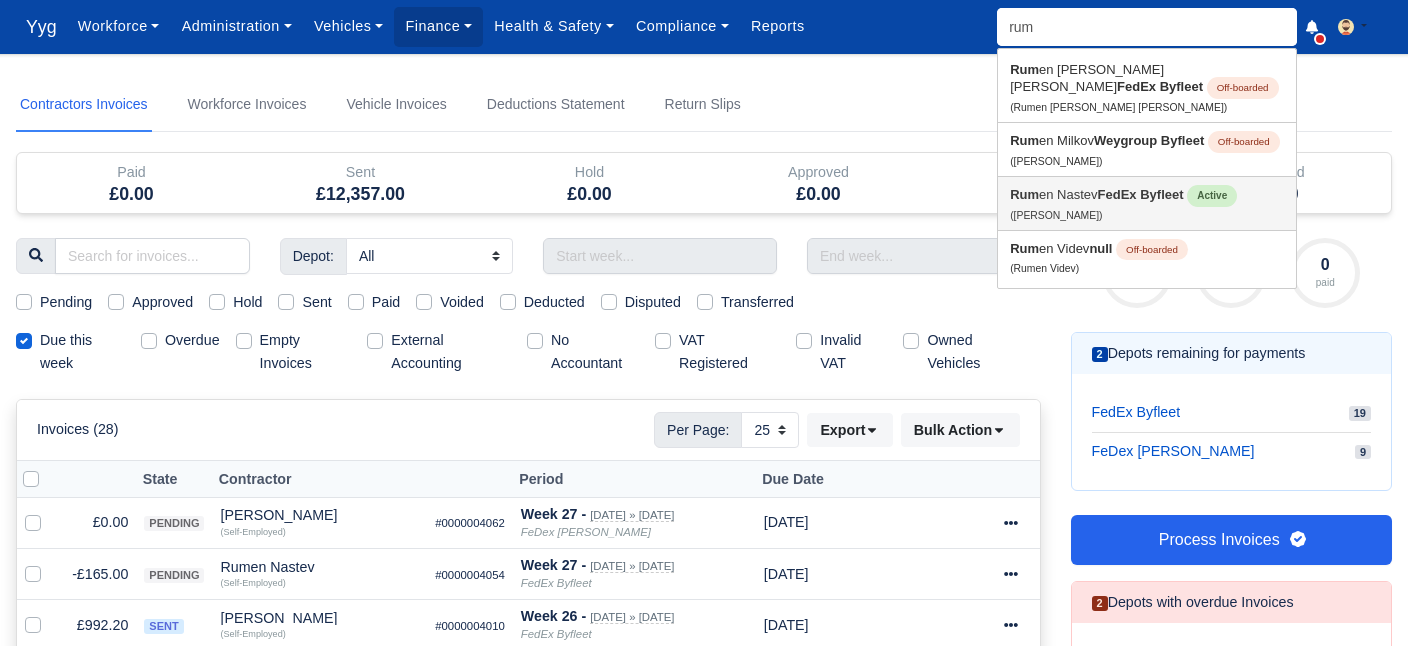 click on "Rum en Nastev  FedEx Byfleet    Active
(Rumen Nastev)" at bounding box center (1147, 203) 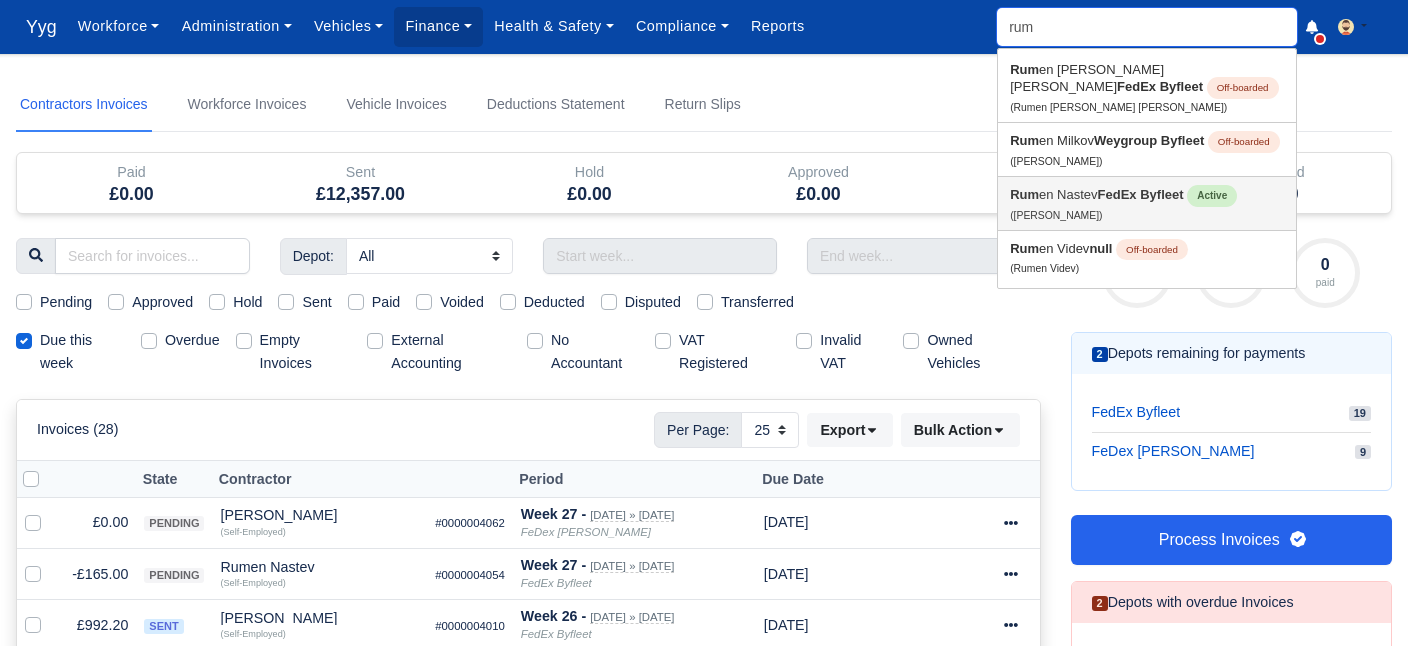 type on "Rumen Nastev" 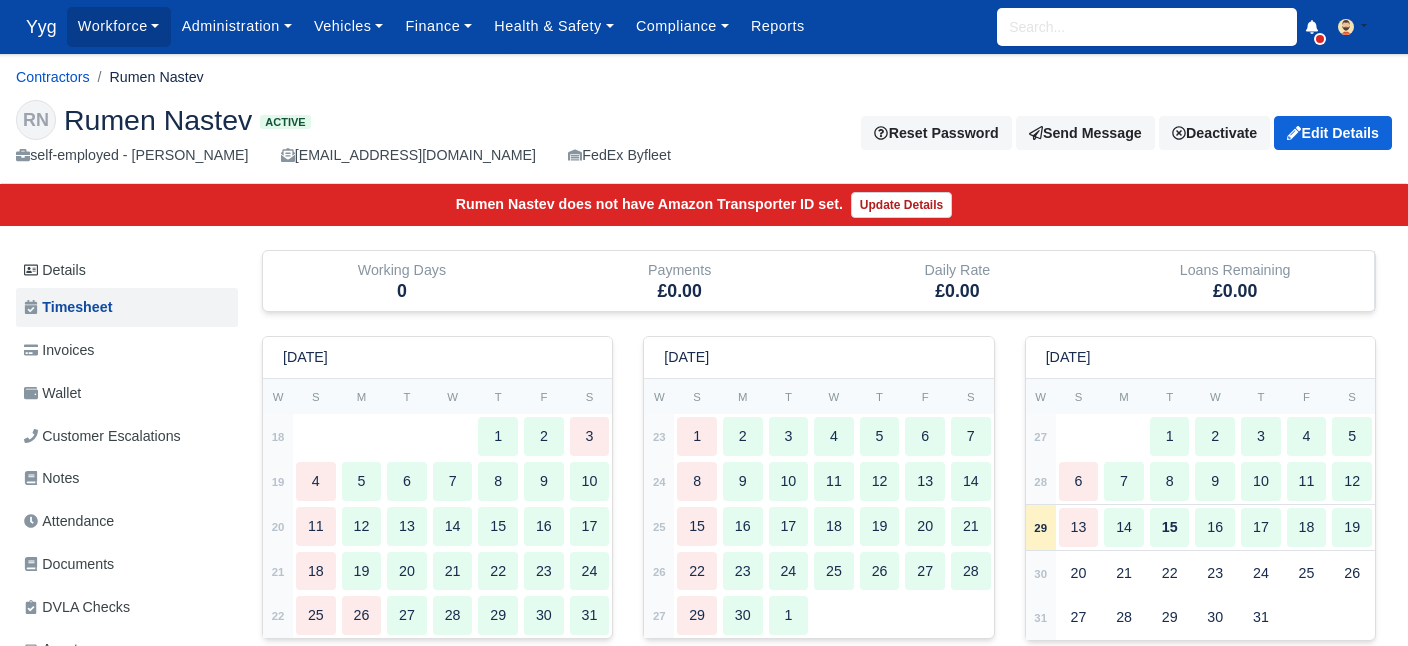 scroll, scrollTop: 0, scrollLeft: 0, axis: both 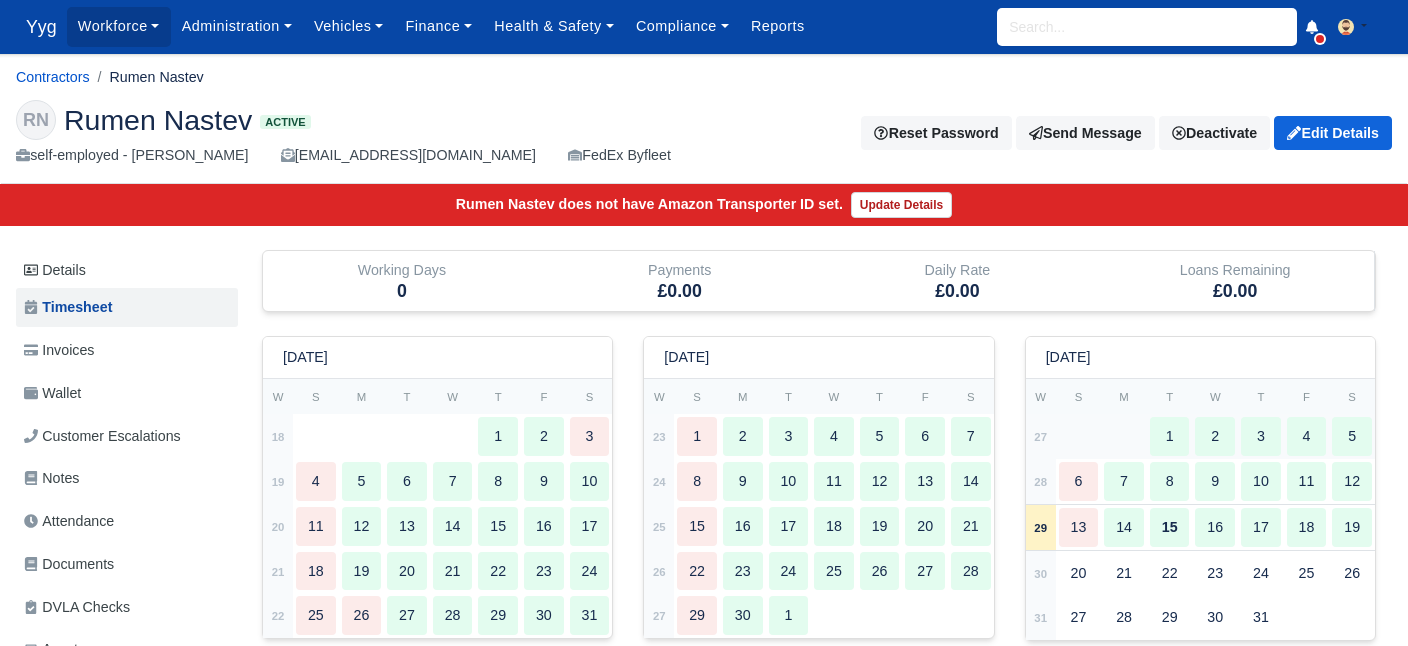 click at bounding box center [1101, 436] 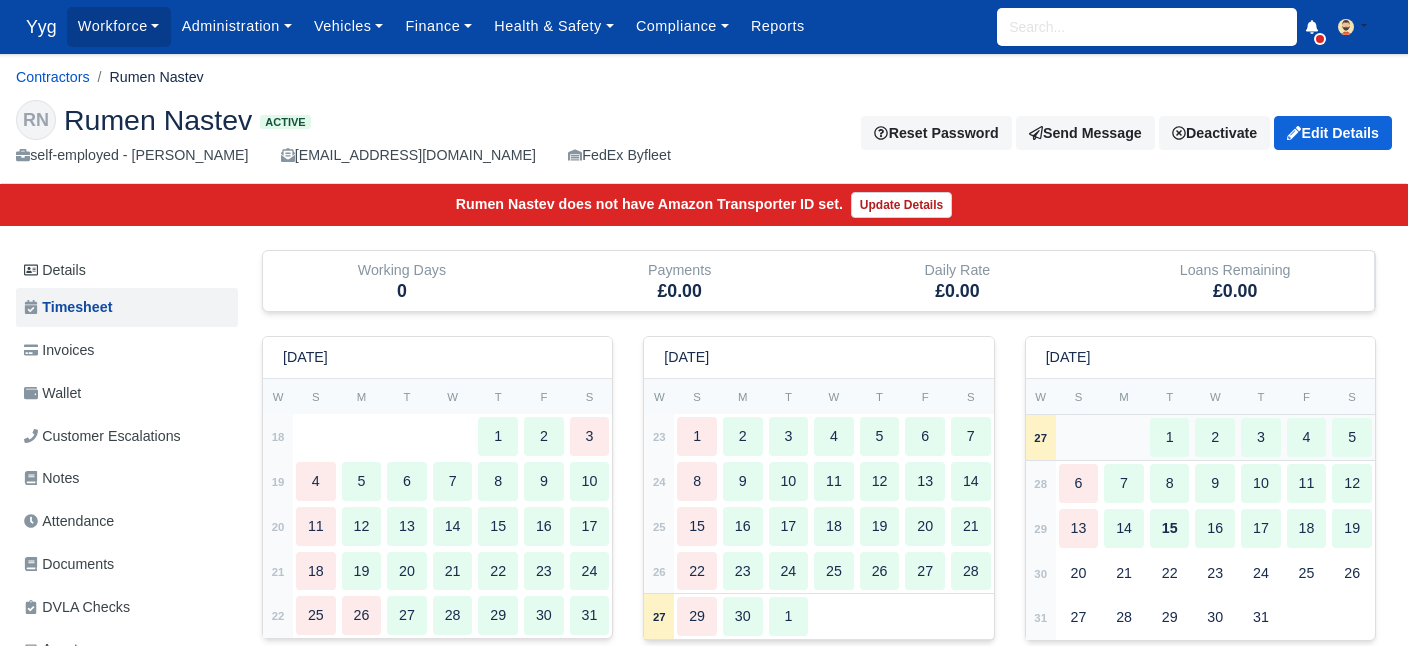 type 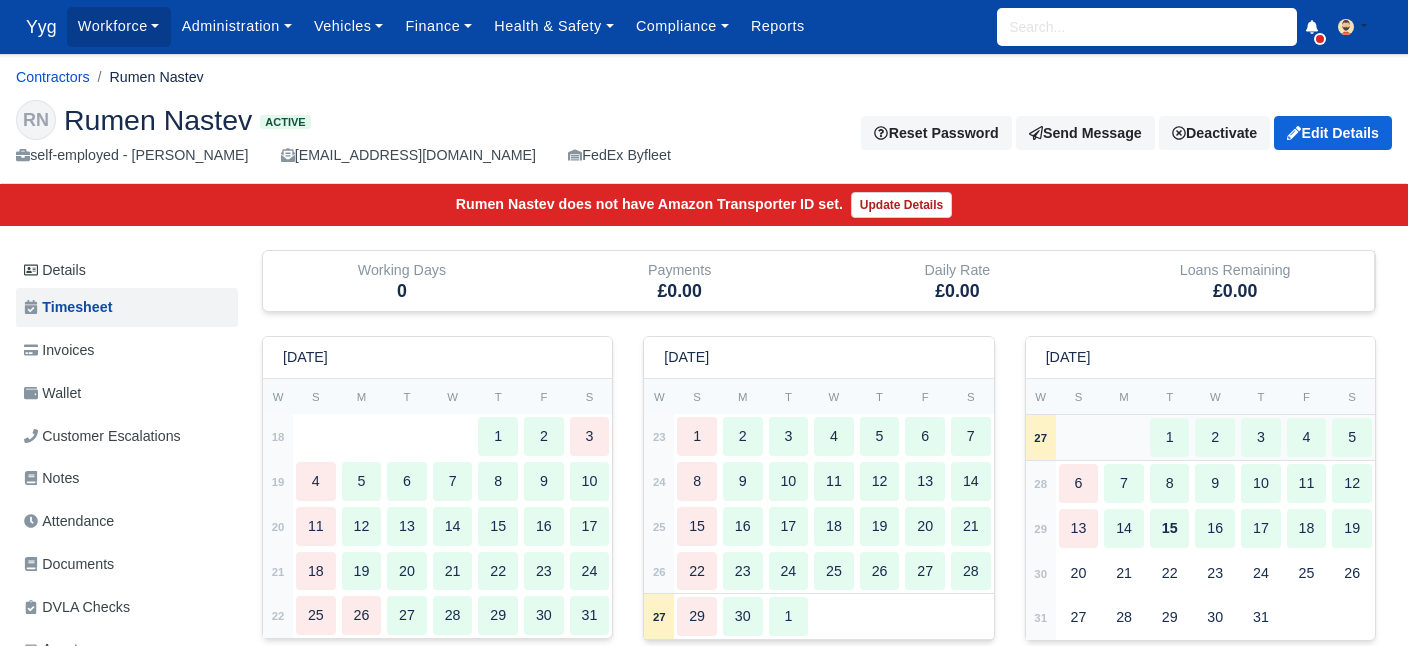 type 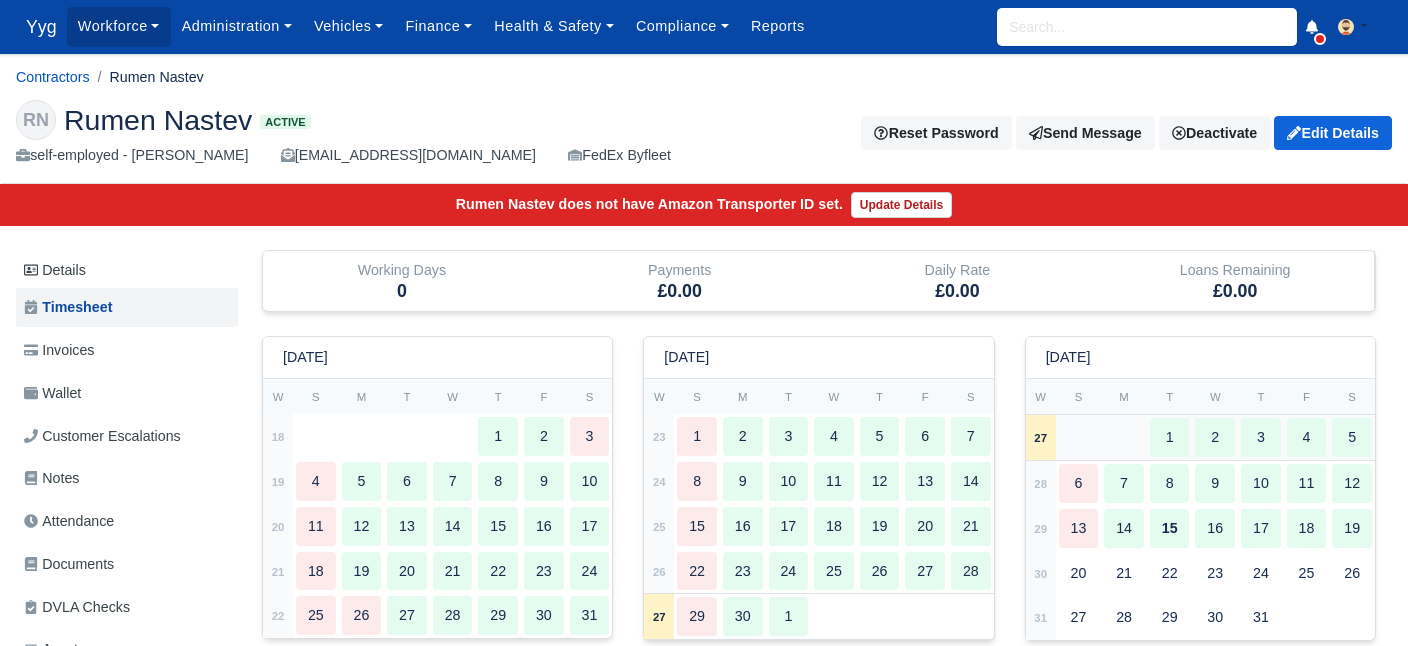 type 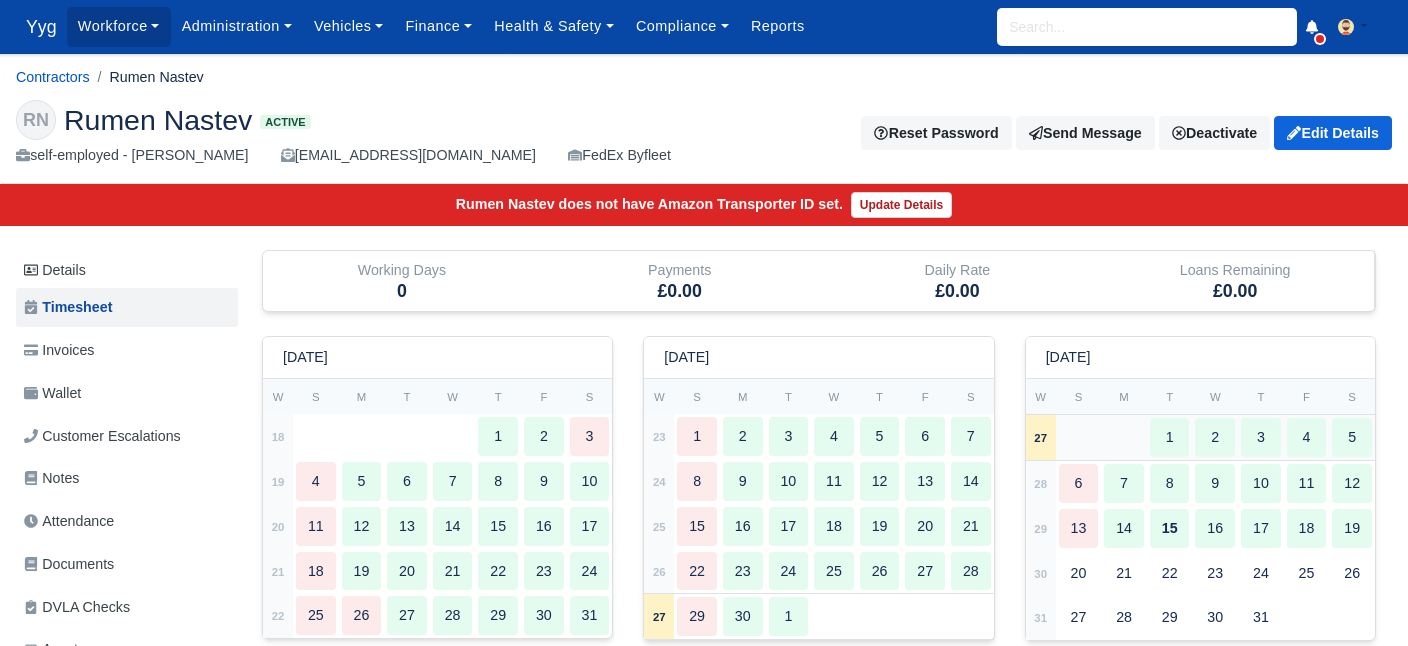 type 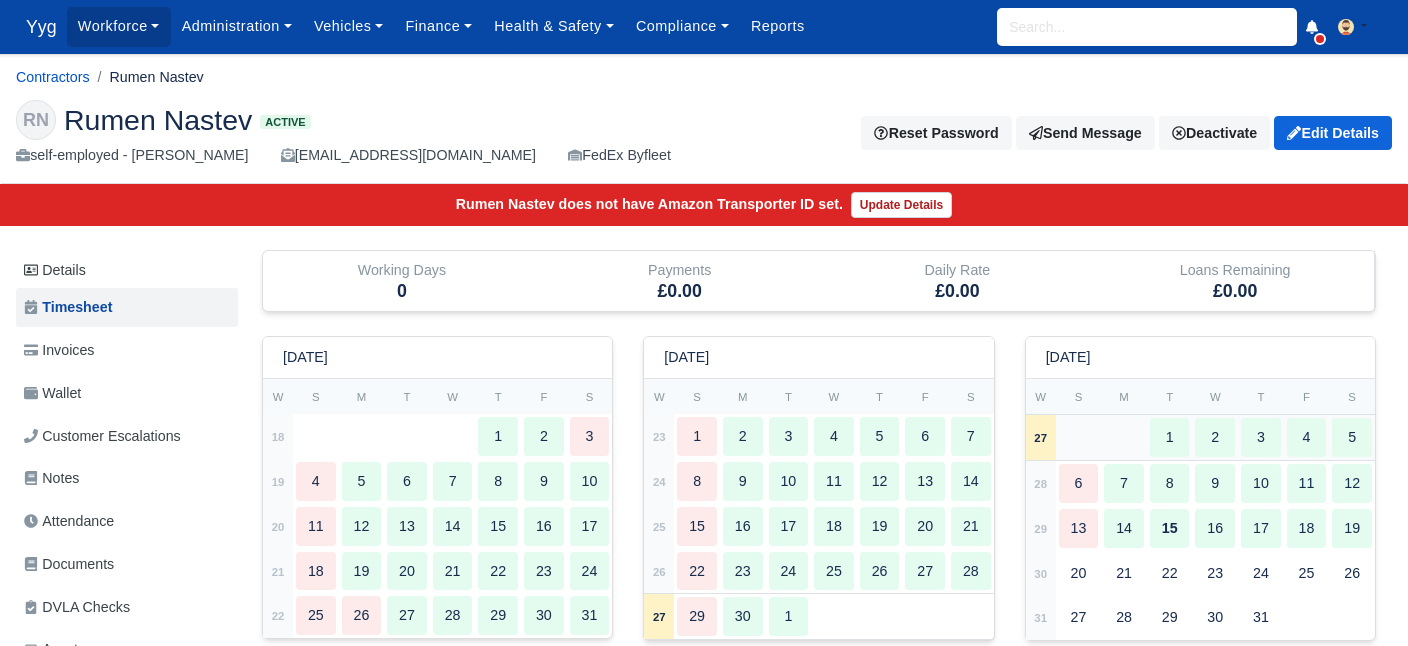 type 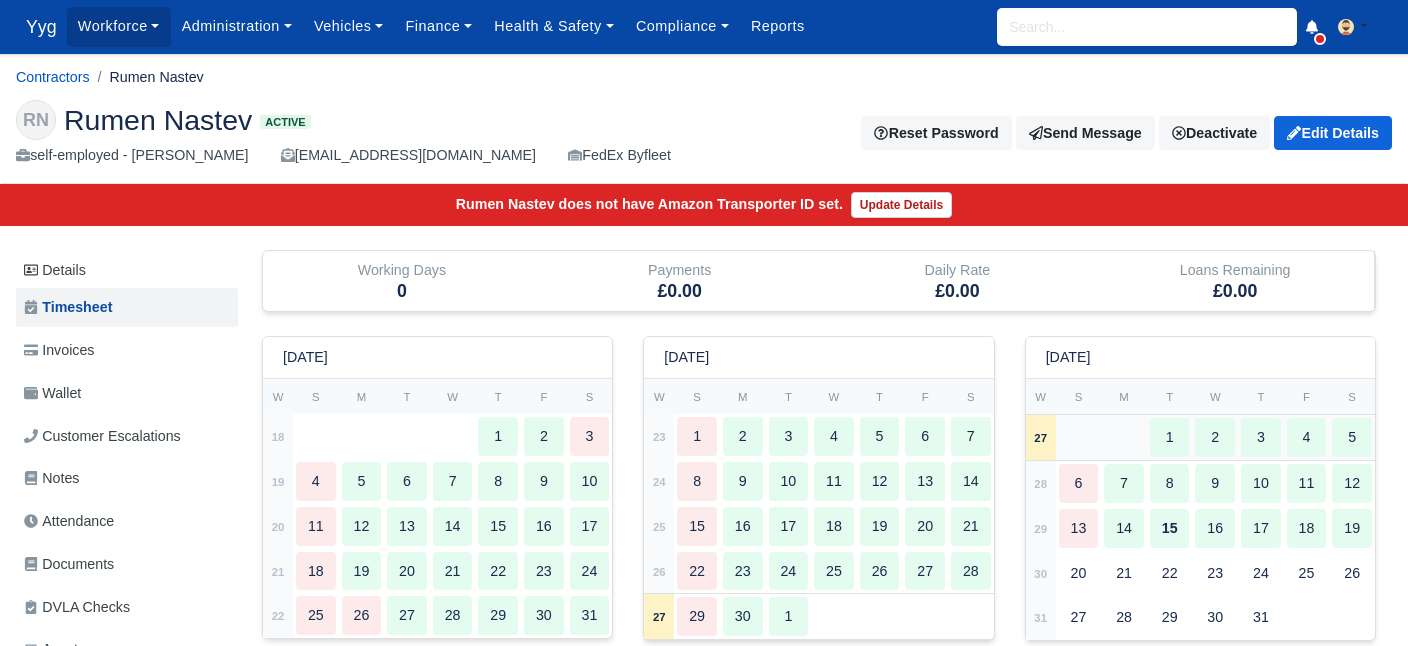 type 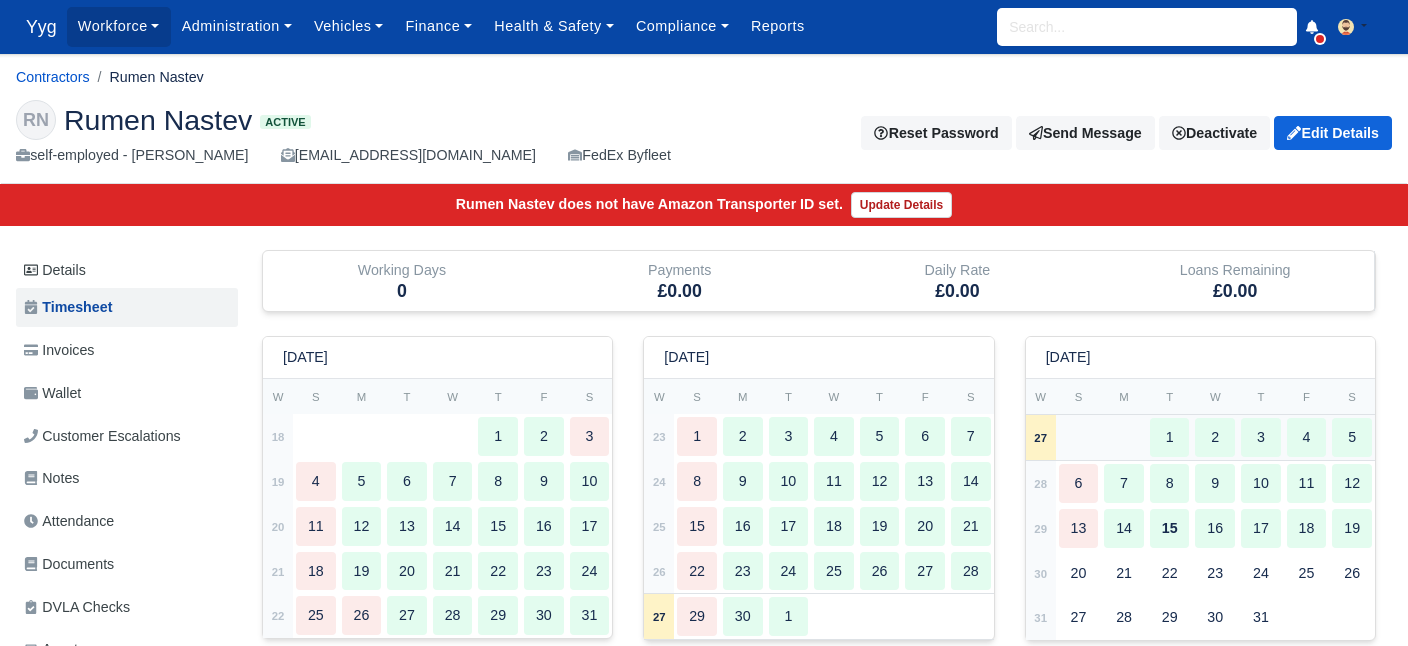 type 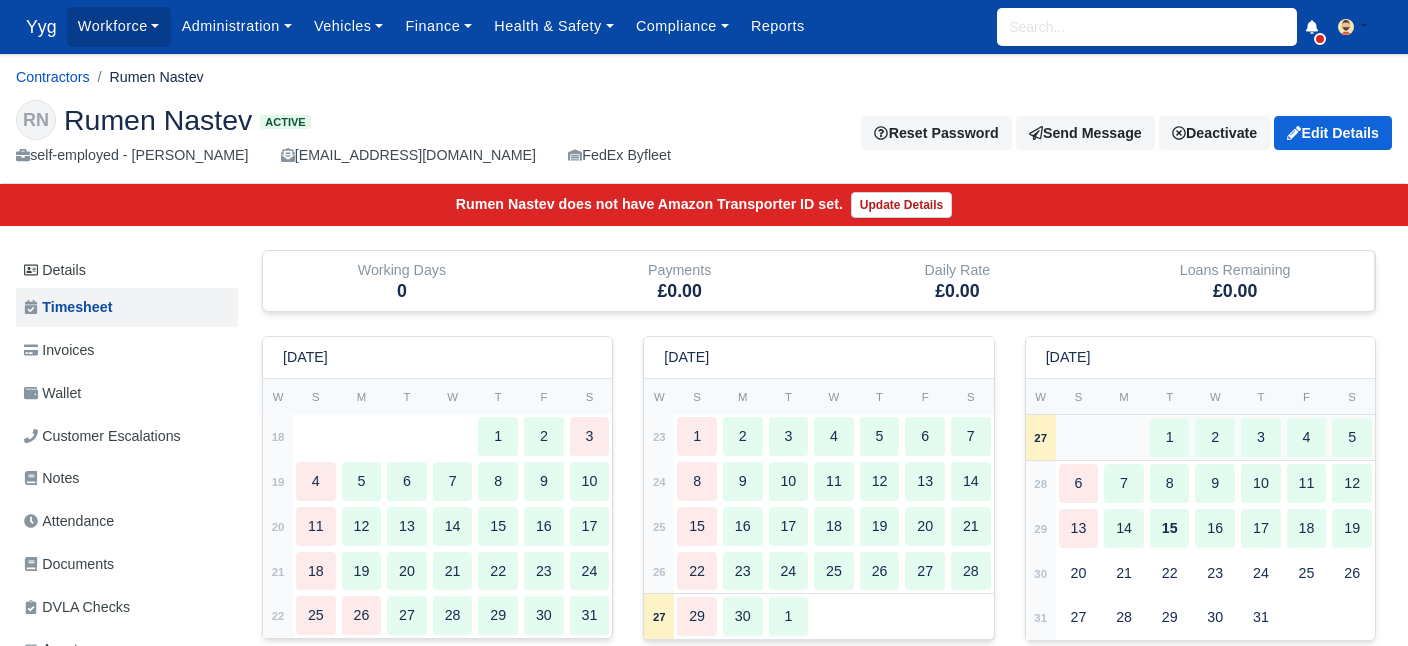 type 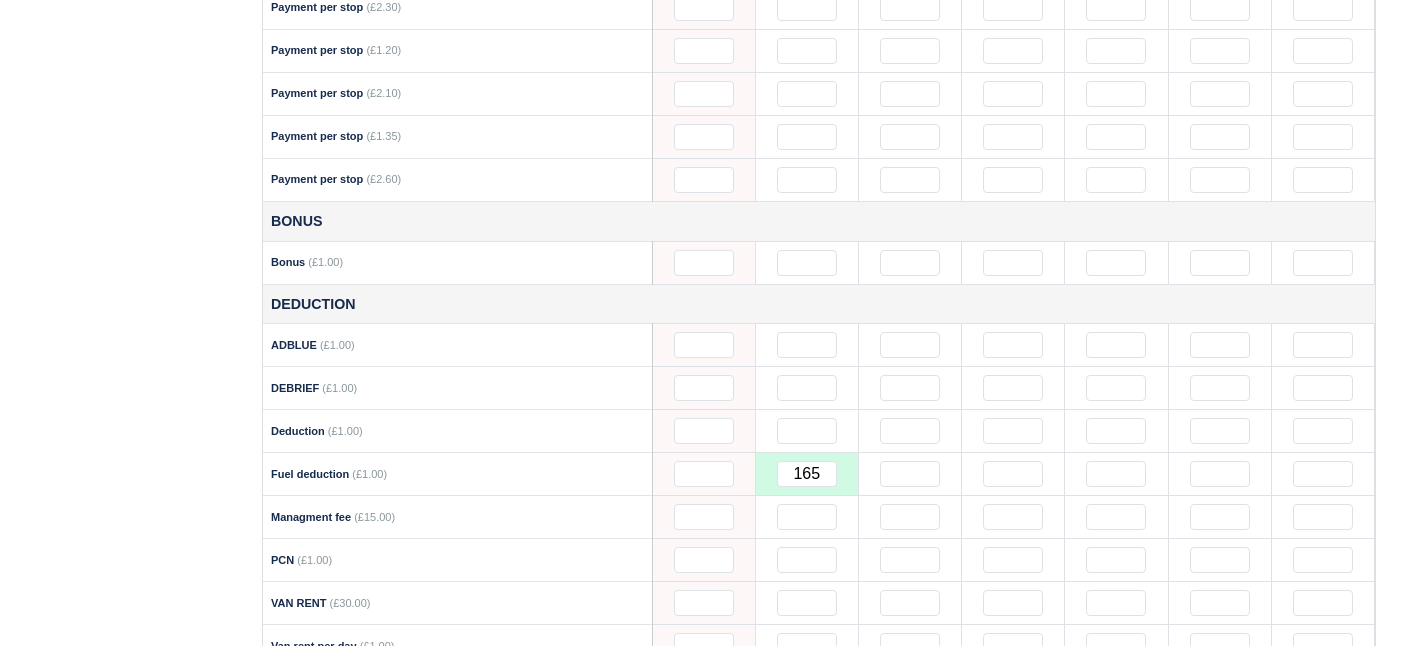 scroll, scrollTop: 1710, scrollLeft: 0, axis: vertical 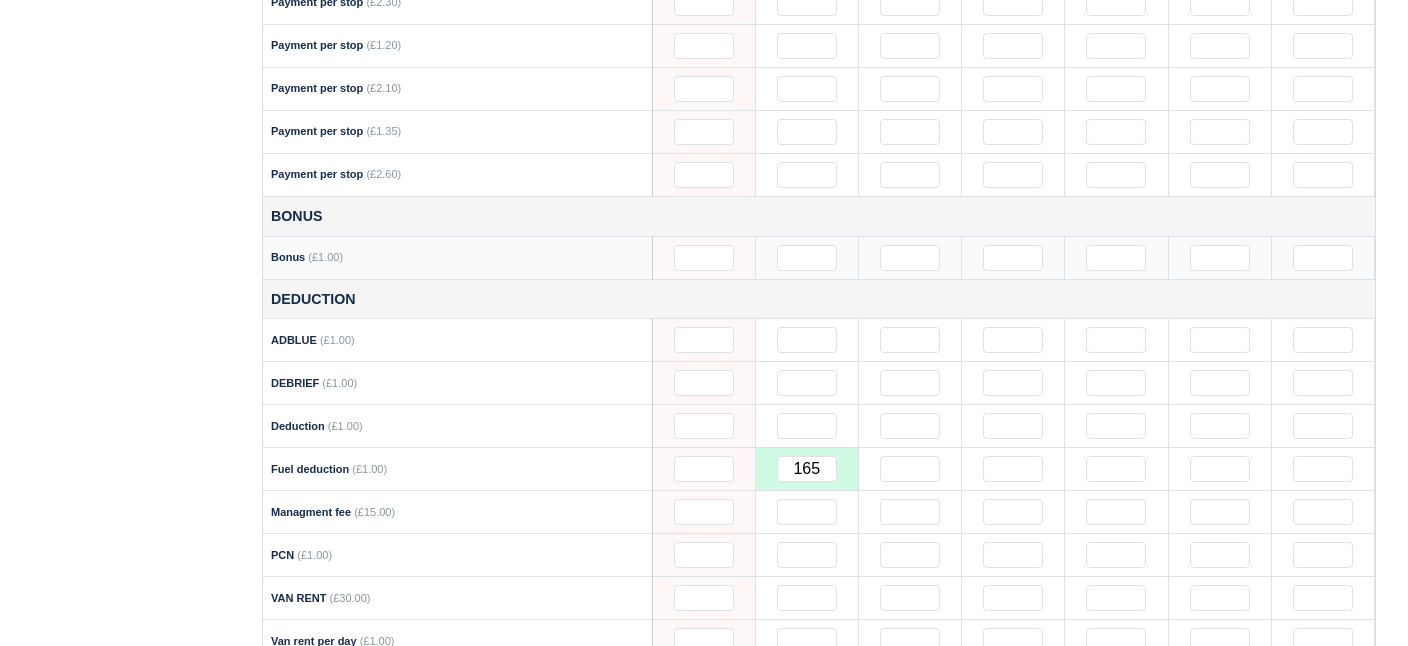 drag, startPoint x: 772, startPoint y: 236, endPoint x: 808, endPoint y: 238, distance: 36.05551 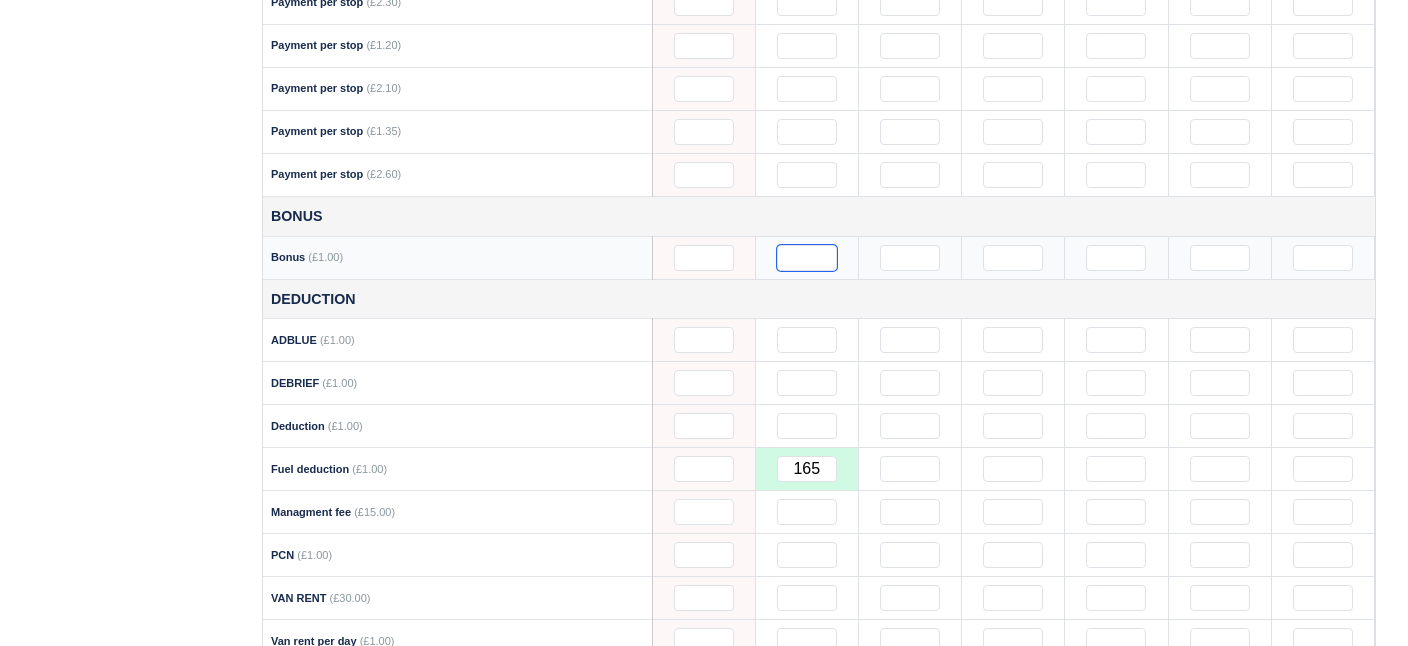click at bounding box center (807, 258) 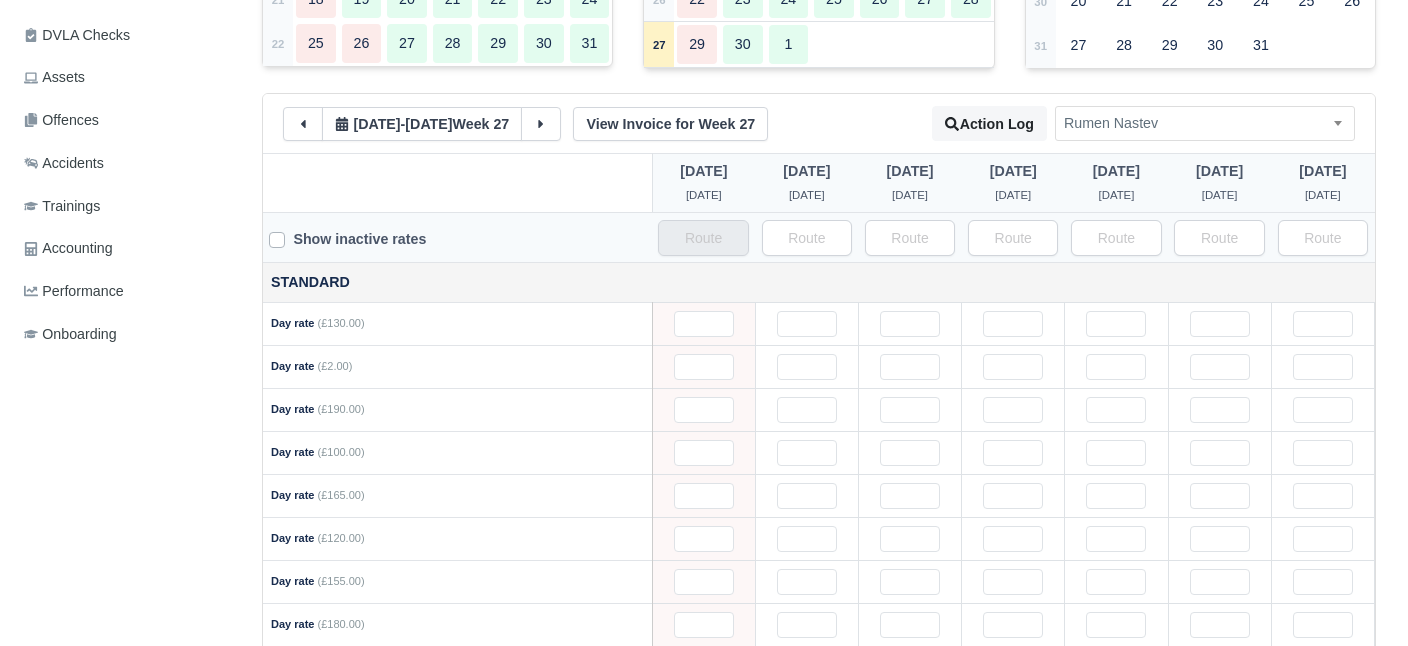 scroll, scrollTop: 489, scrollLeft: 0, axis: vertical 